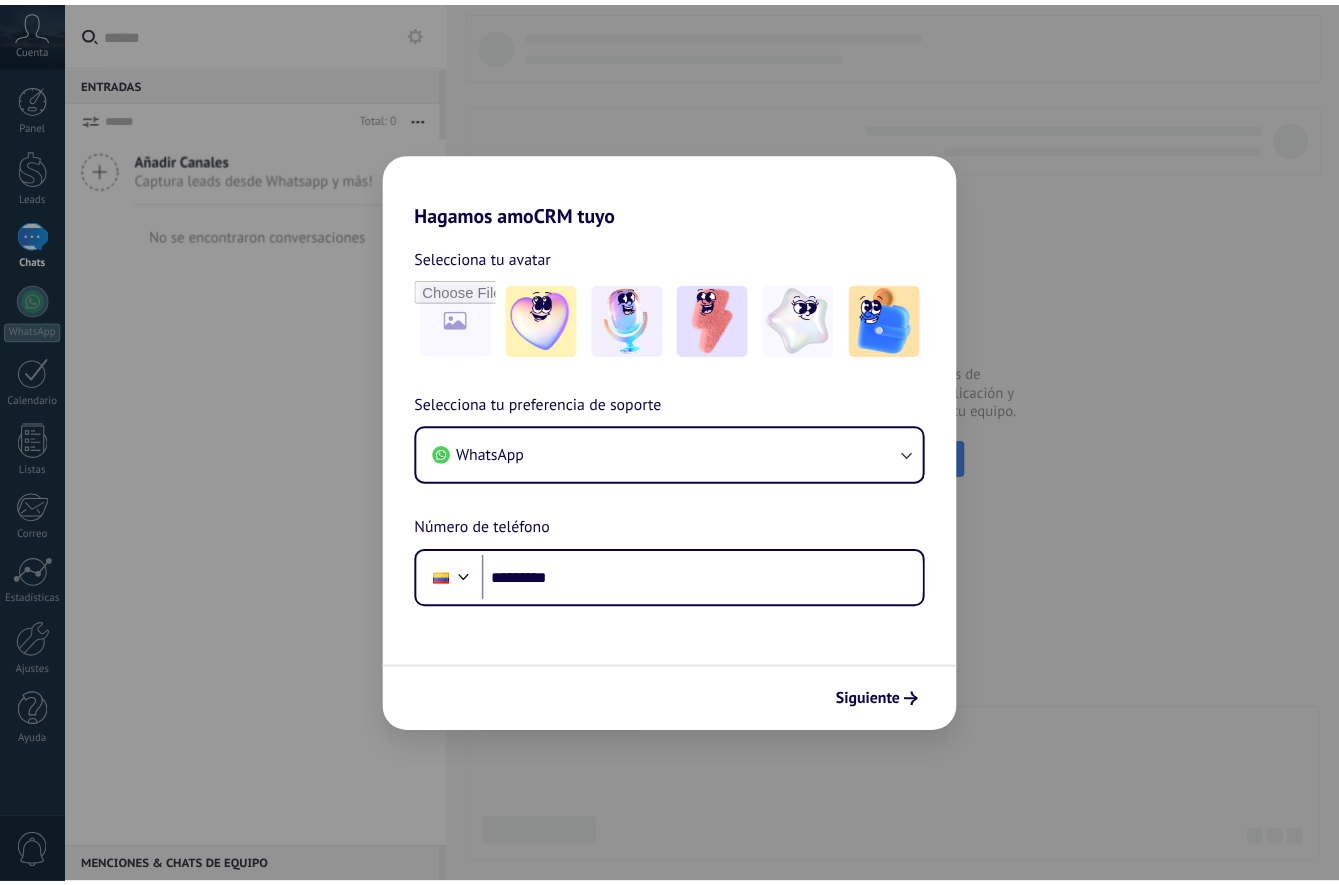 scroll, scrollTop: 0, scrollLeft: 0, axis: both 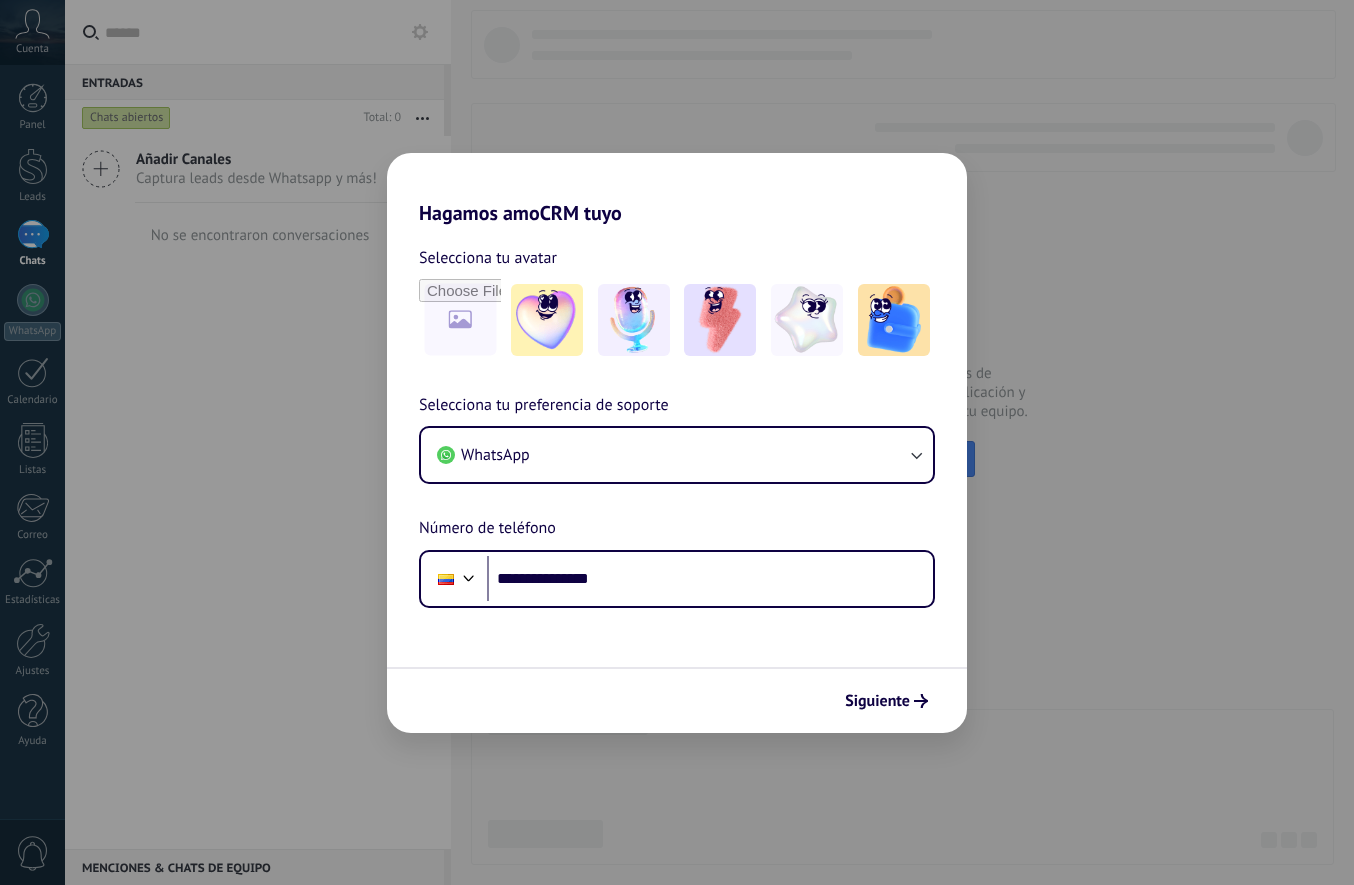 type on "**********" 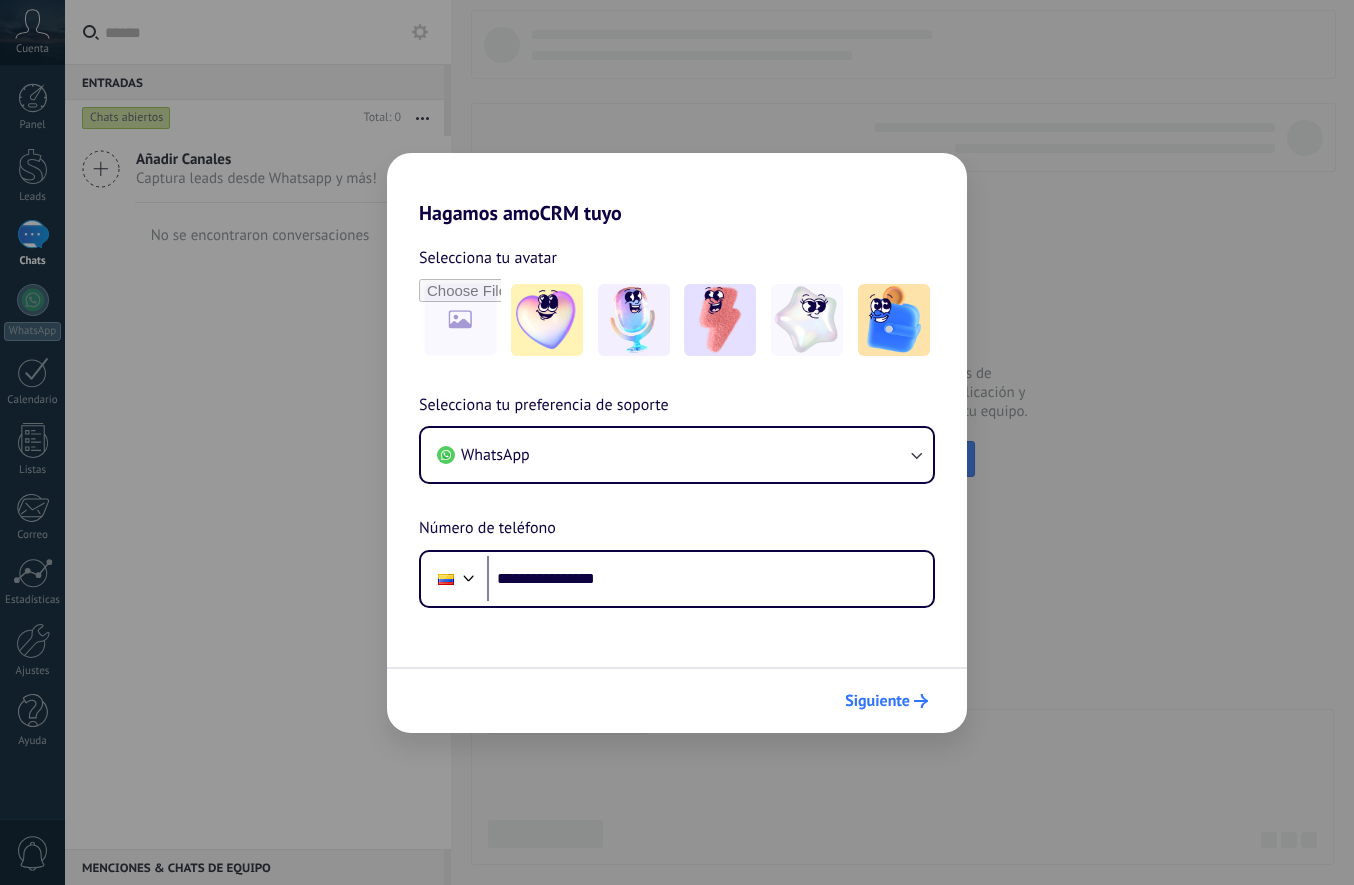 click on "Siguiente" at bounding box center (877, 701) 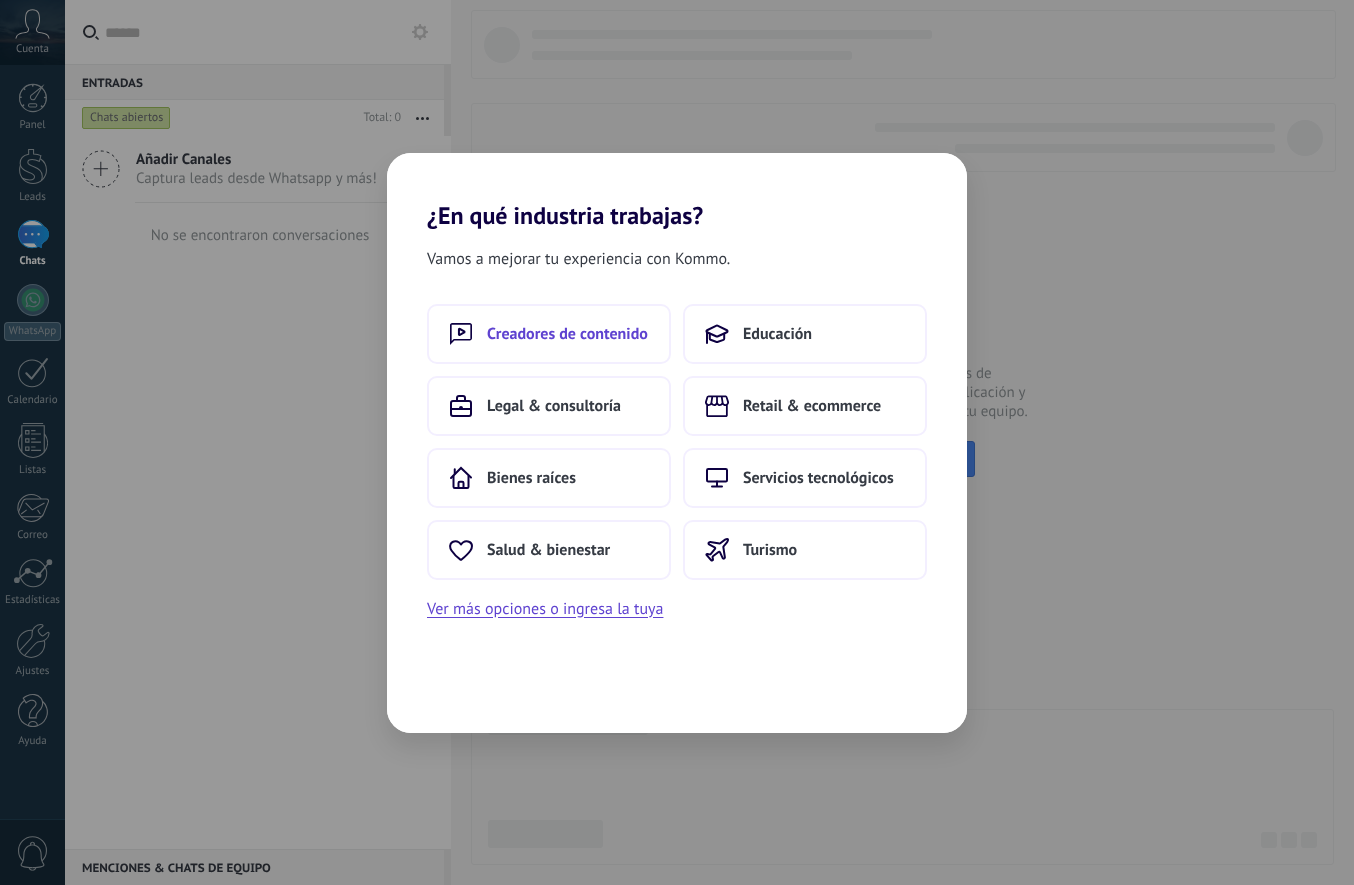 click on "Creadores de contenido" at bounding box center (567, 334) 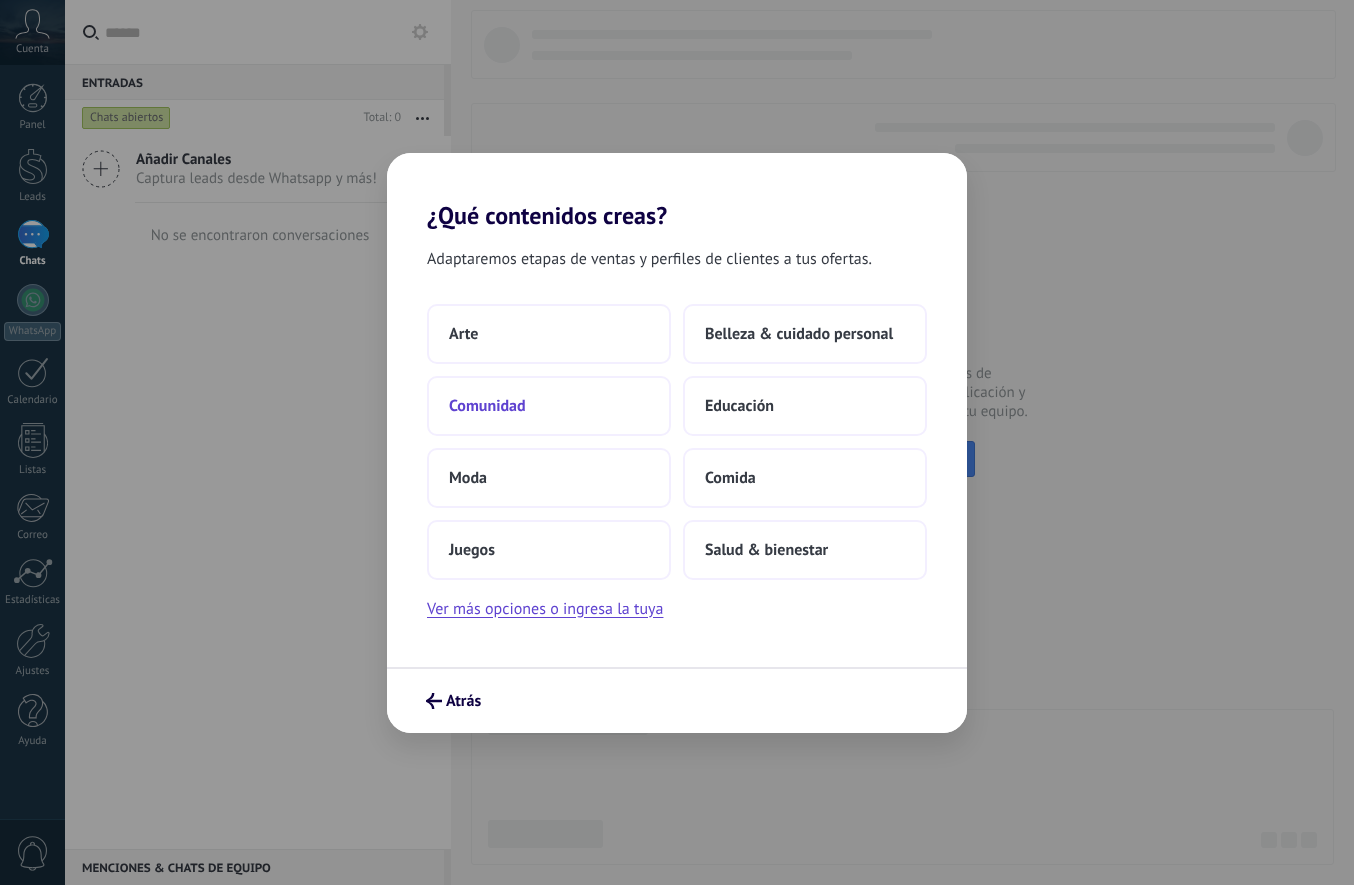 click on "Comunidad" at bounding box center [549, 406] 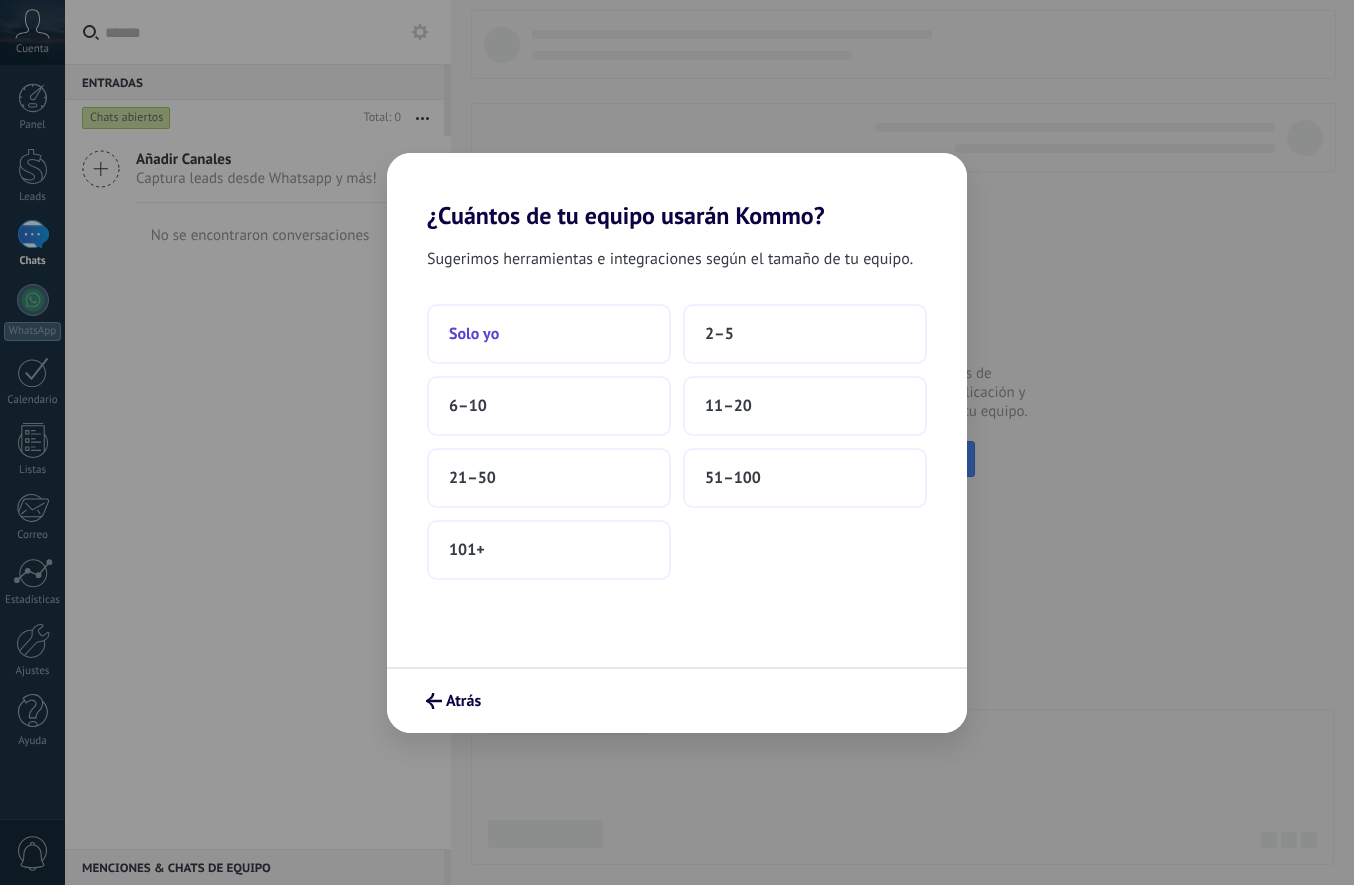 click on "Solo yo" at bounding box center (549, 334) 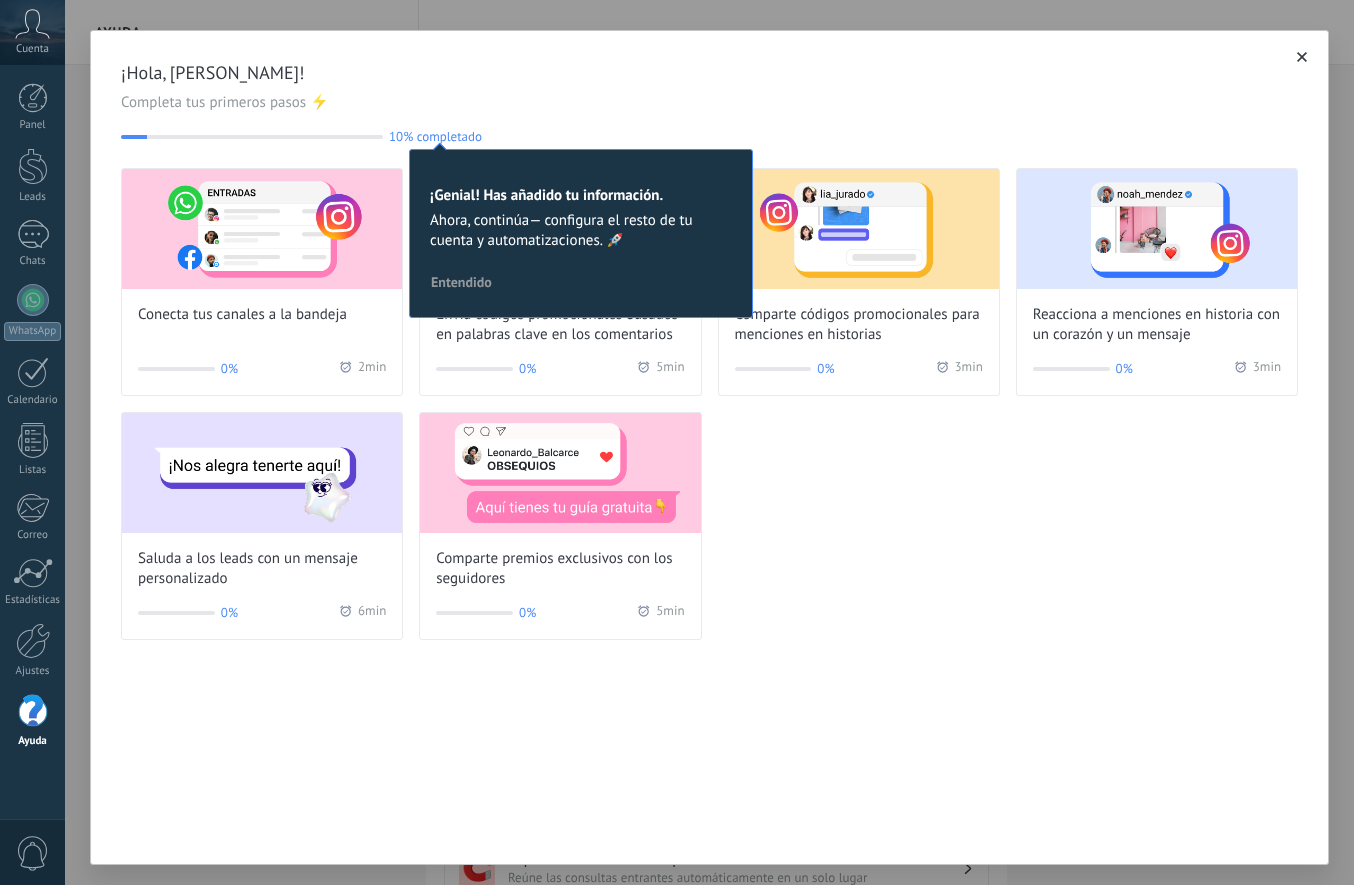 click on "Conecta tus canales a la bandeja 0% 2  min Envía códigos promocionales basados en palabras clave en los comentarios 0% 5  min Comparte códigos promocionales para menciones en historias 0% 3  min Reacciona a menciones en historia con un corazón y un mensaje 0% 3  min Saluda a los leads con un mensaje personalizado 0% 6  min Comparte premios exclusivos con los seguidores 0% 5  min" at bounding box center (709, 404) 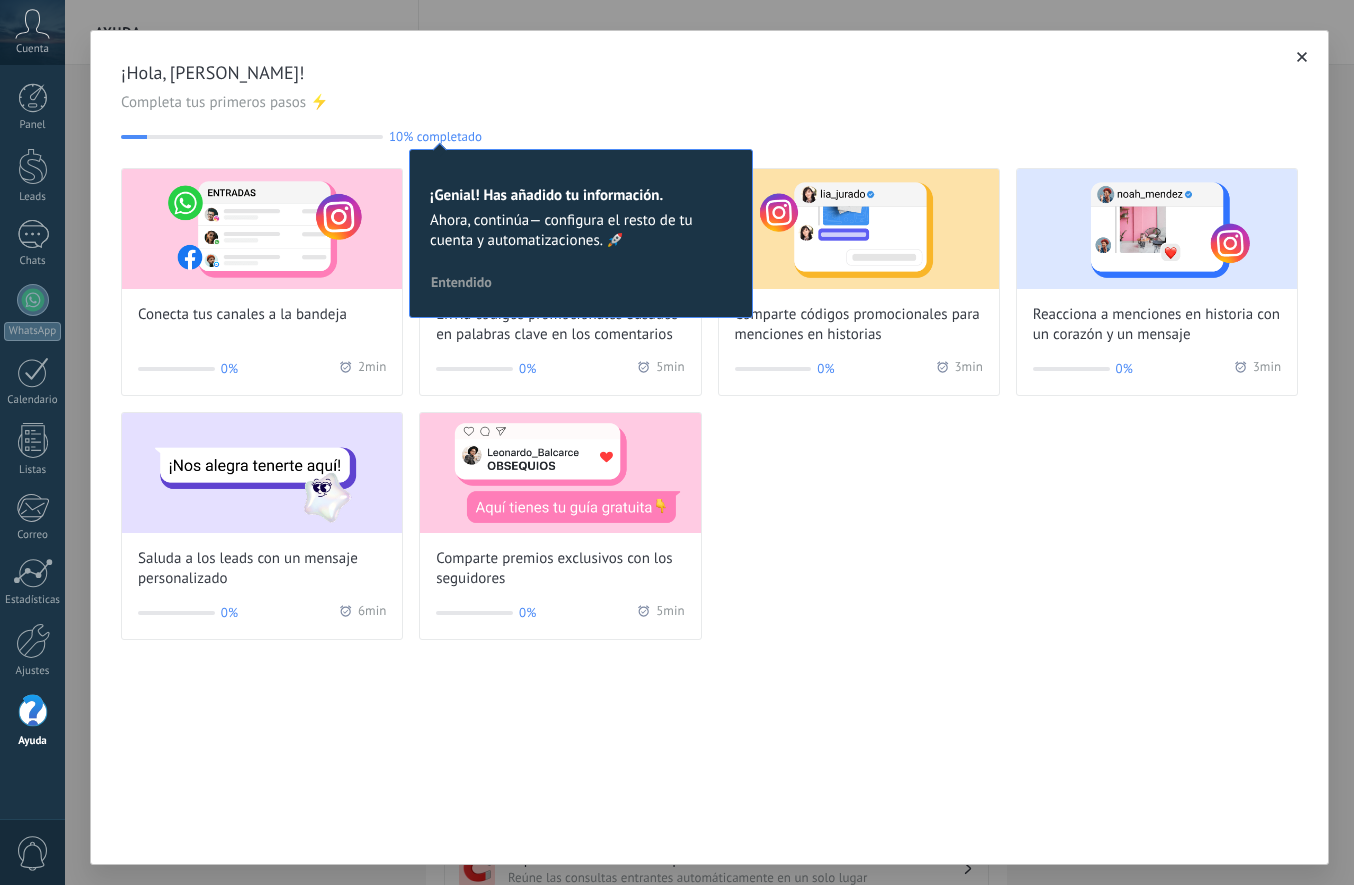 click on "Conecta tus canales a la bandeja 0% 2  min Envía códigos promocionales basados en palabras clave en los comentarios 0% 5  min Comparte códigos promocionales para menciones en historias 0% 3  min Reacciona a menciones en historia con un corazón y un mensaje 0% 3  min Saluda a los leads con un mensaje personalizado 0% 6  min Comparte premios exclusivos con los seguidores 0% 5  min" at bounding box center [709, 404] 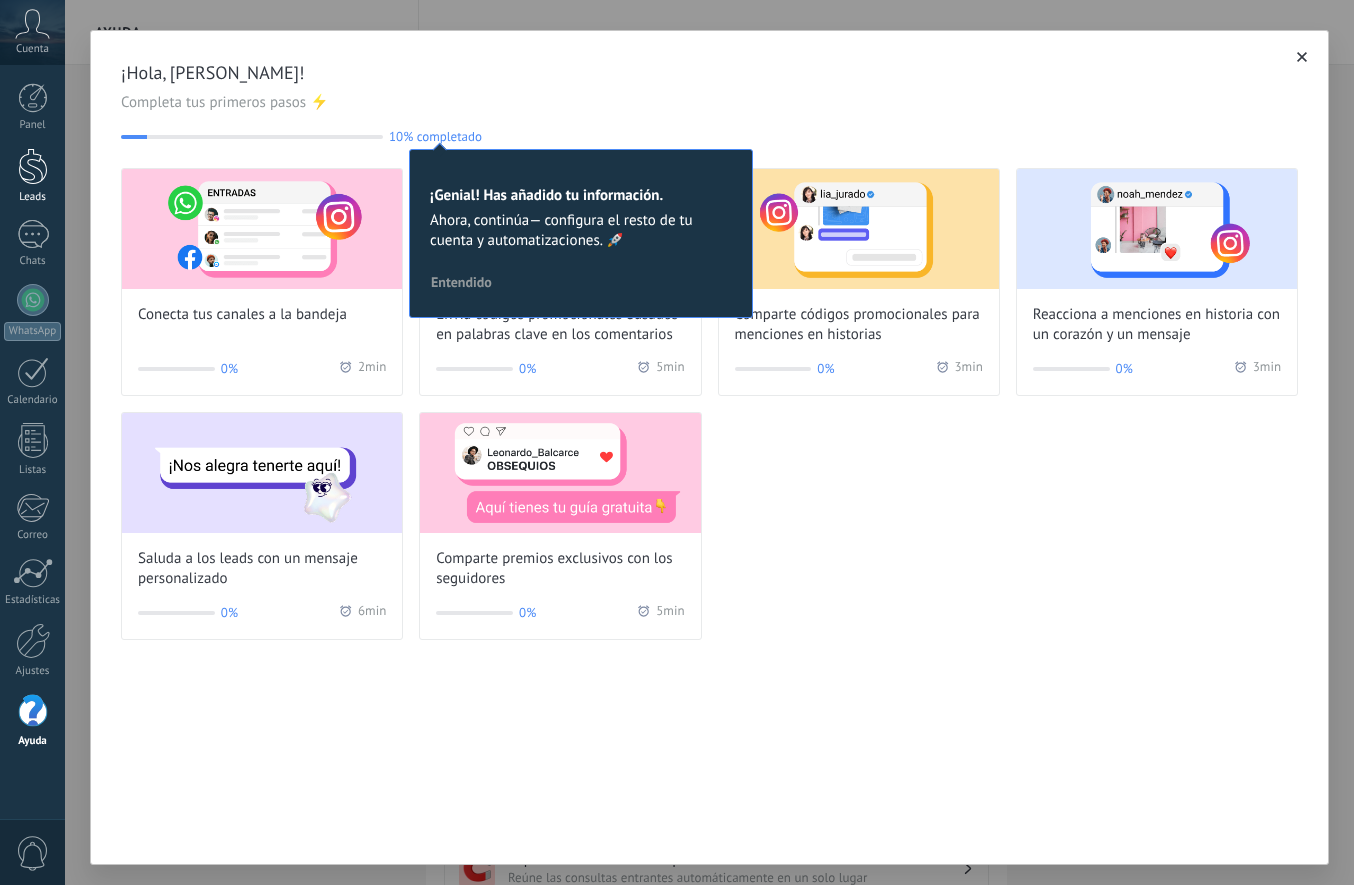 click at bounding box center [33, 166] 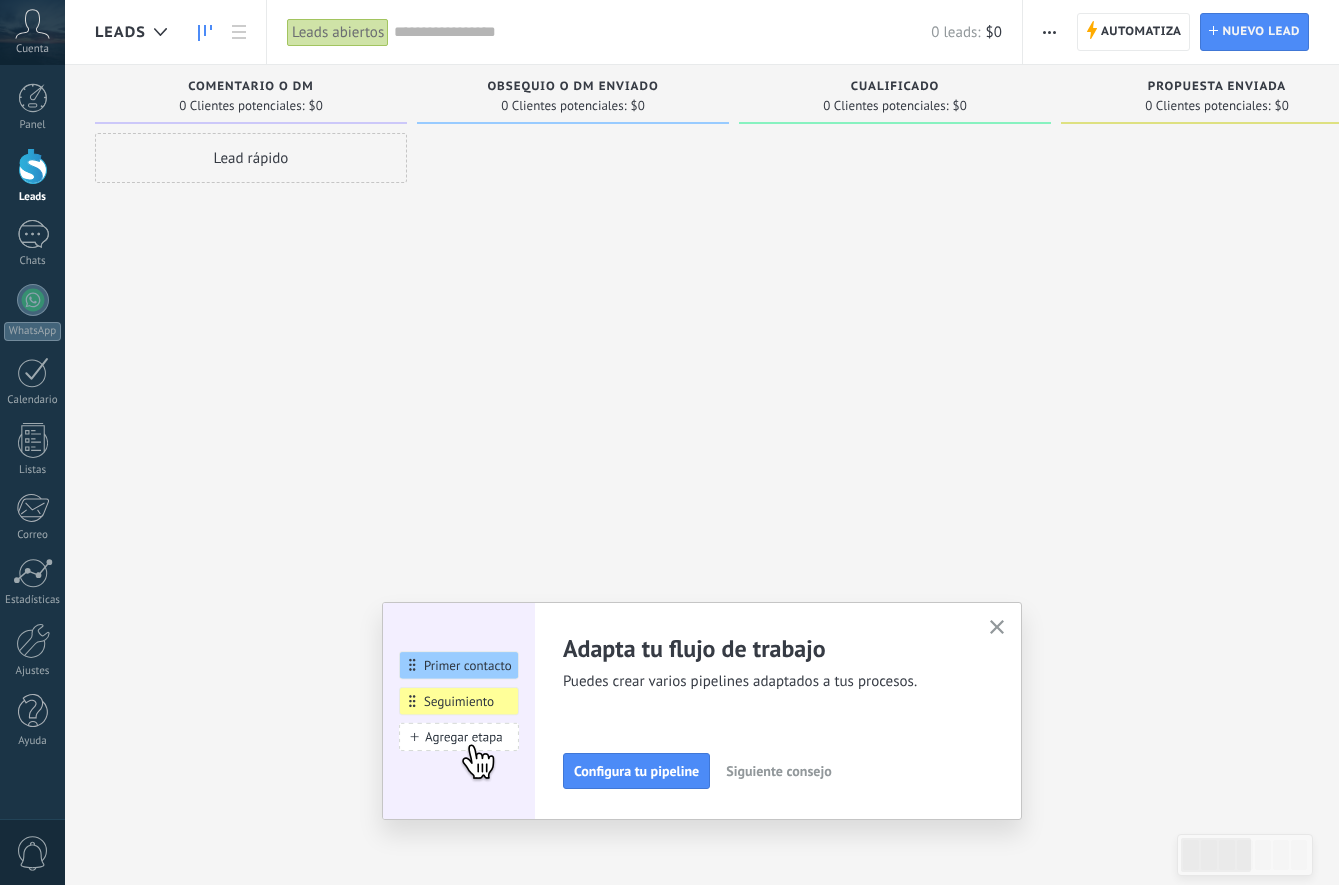 click 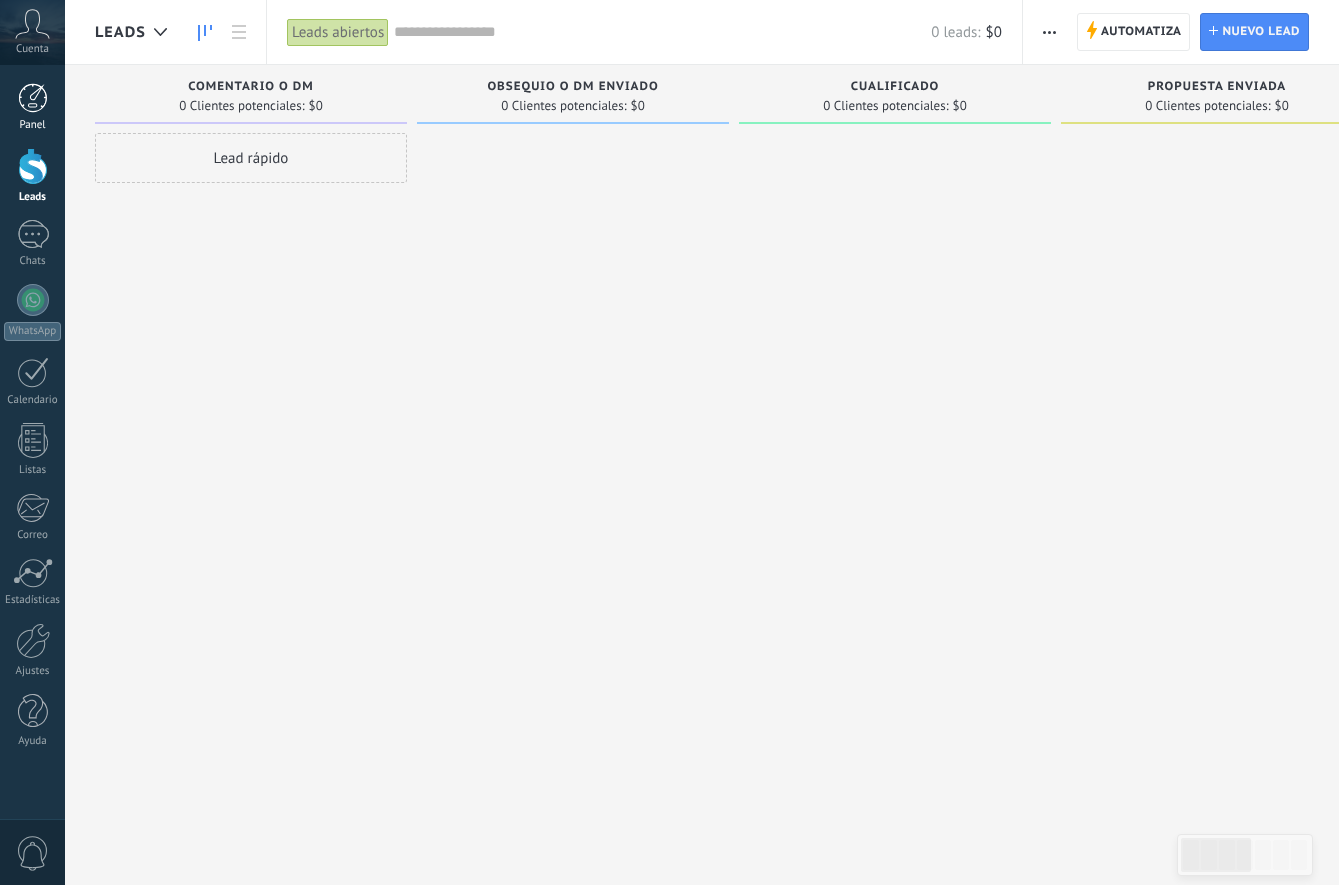 click at bounding box center [33, 98] 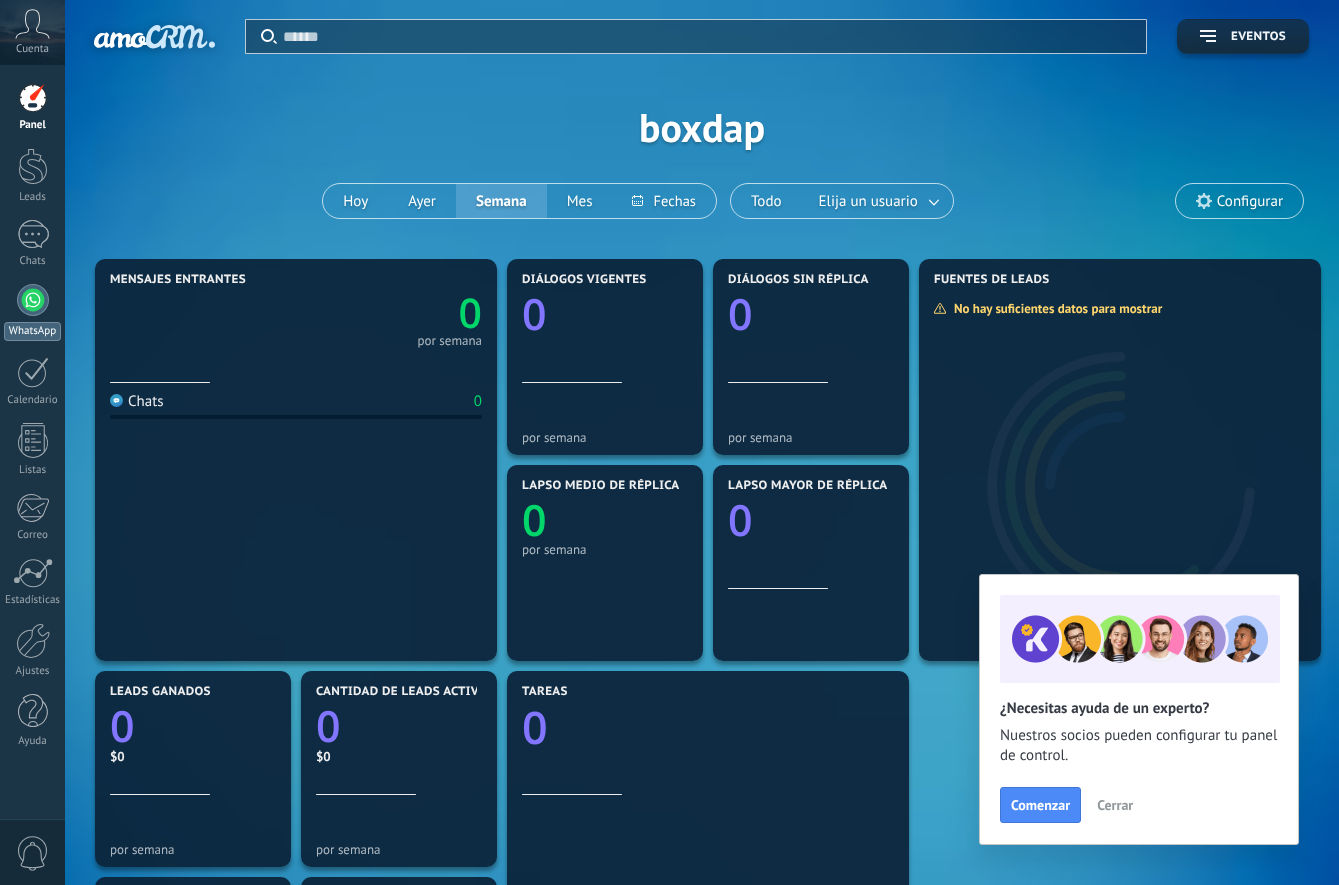 click at bounding box center (33, 300) 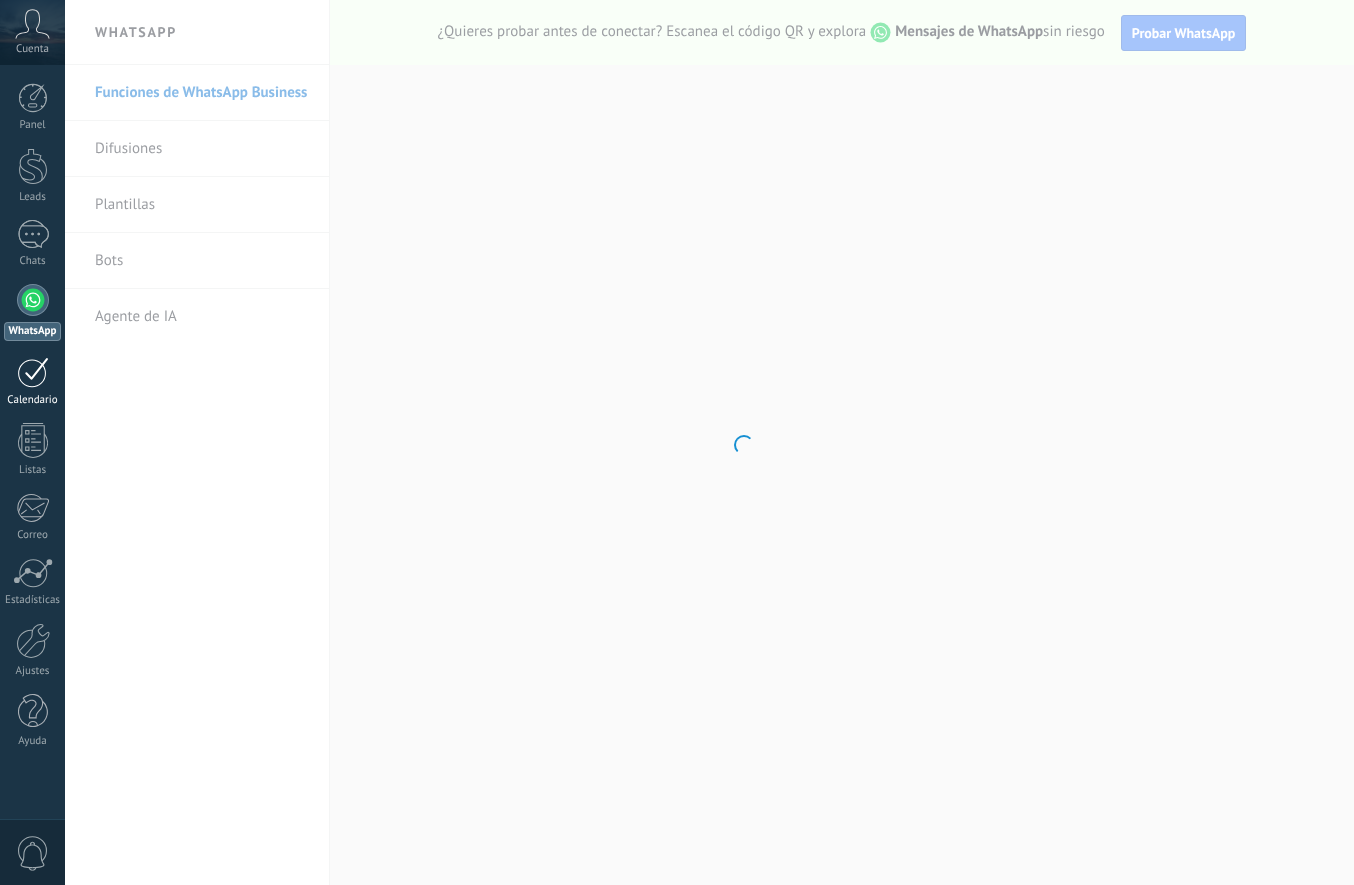 click at bounding box center (33, 372) 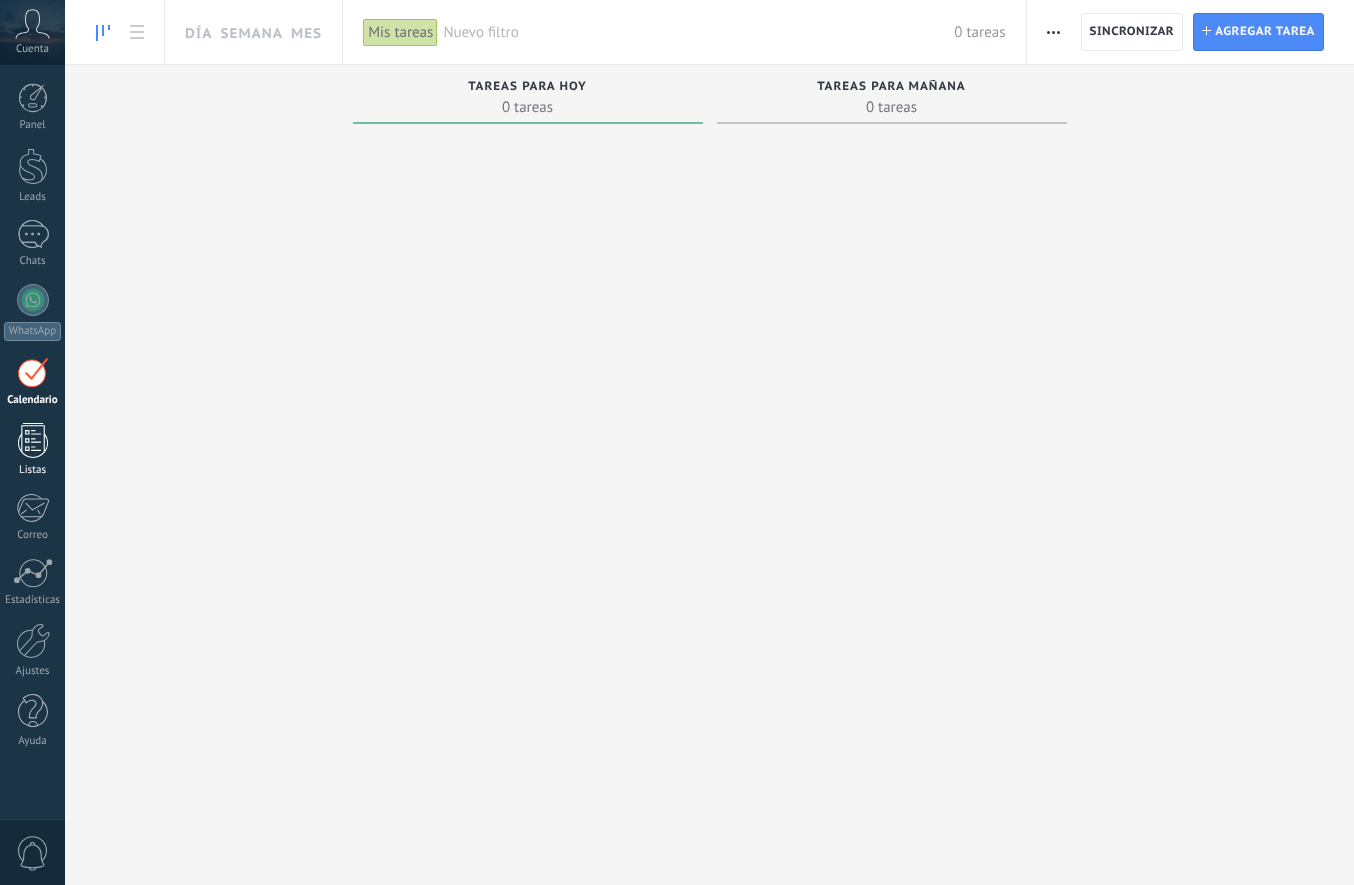 click at bounding box center [33, 440] 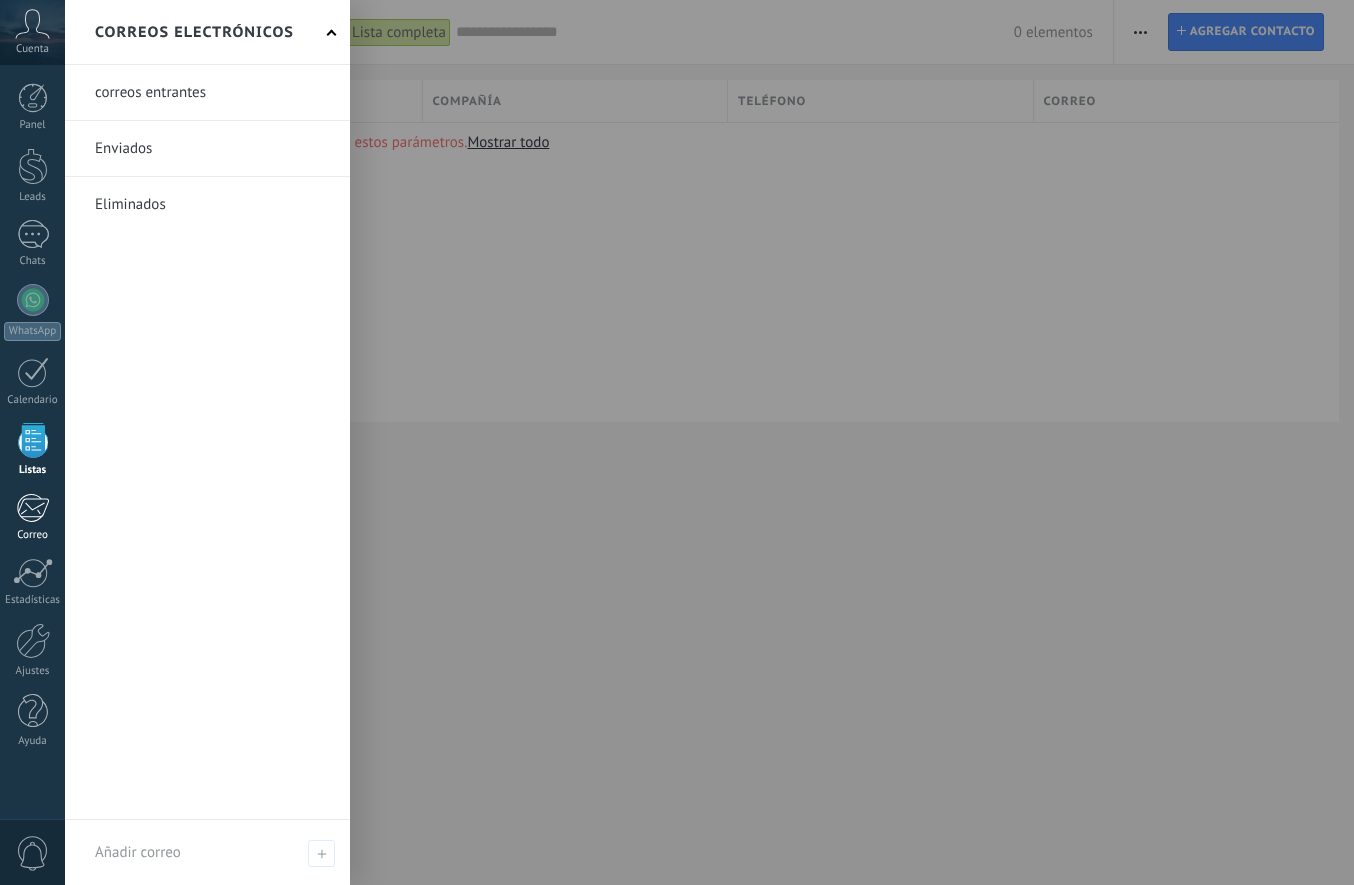 click at bounding box center [32, 508] 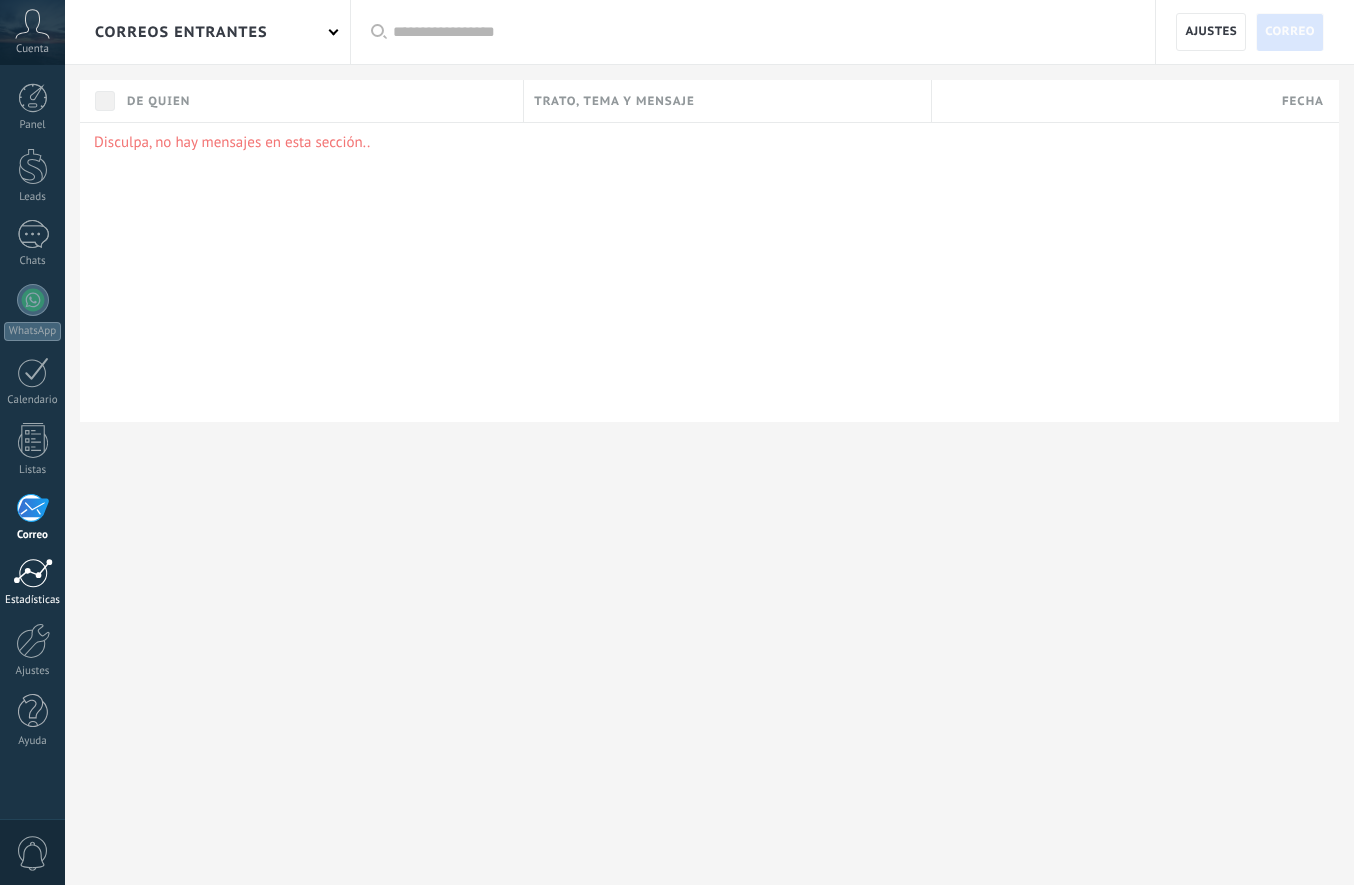 click at bounding box center (33, 573) 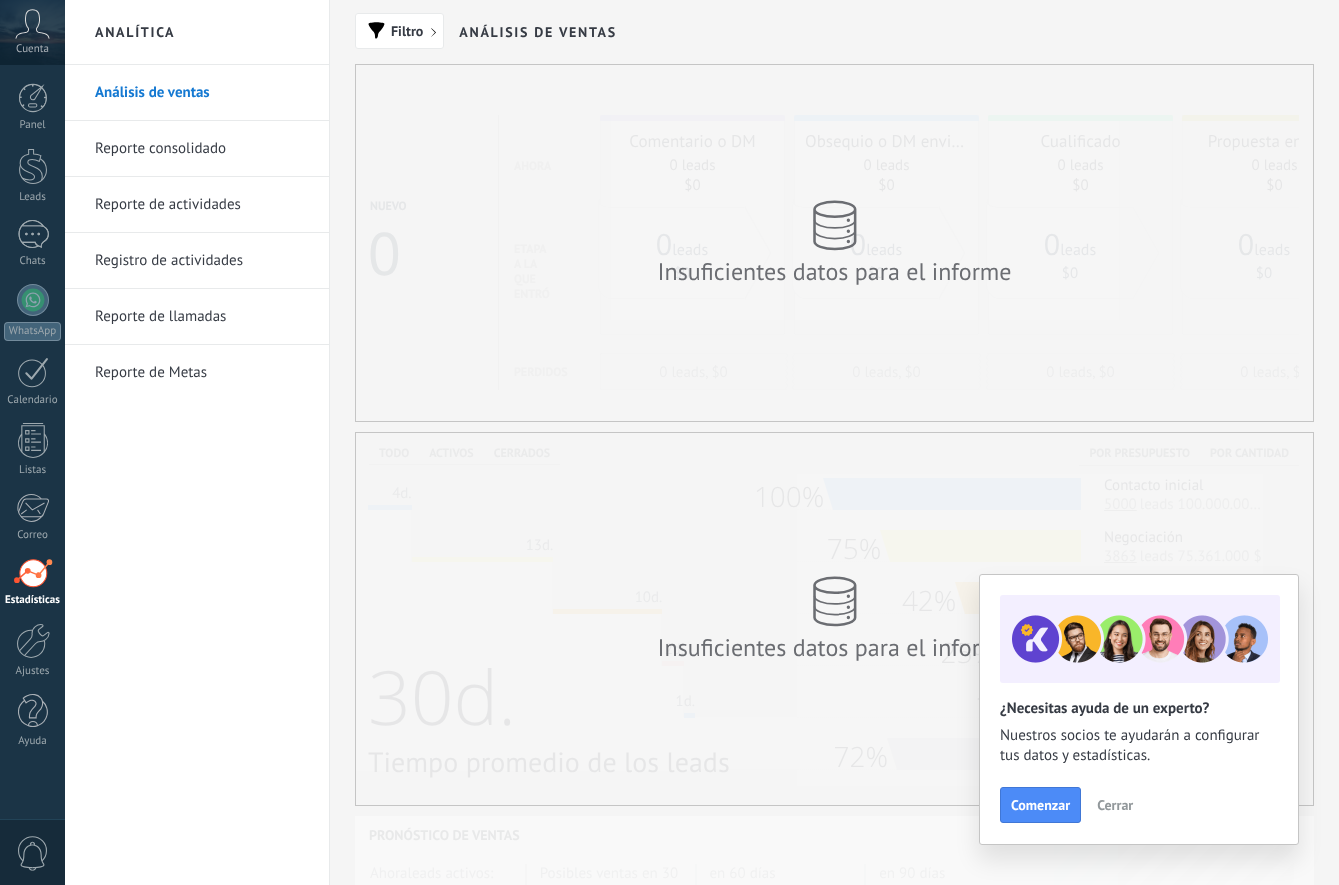 click on "Cerrar" at bounding box center (1115, 805) 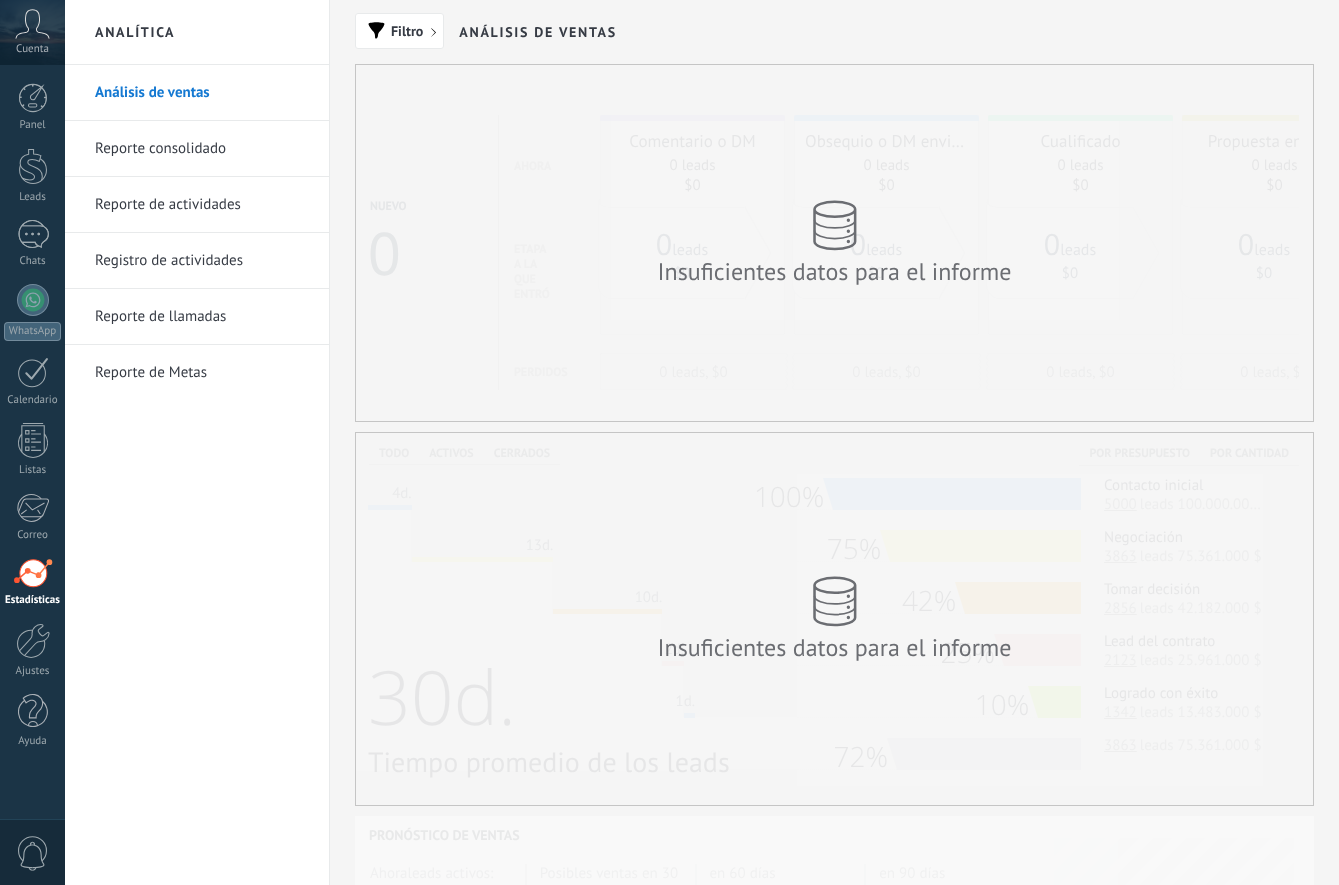 click 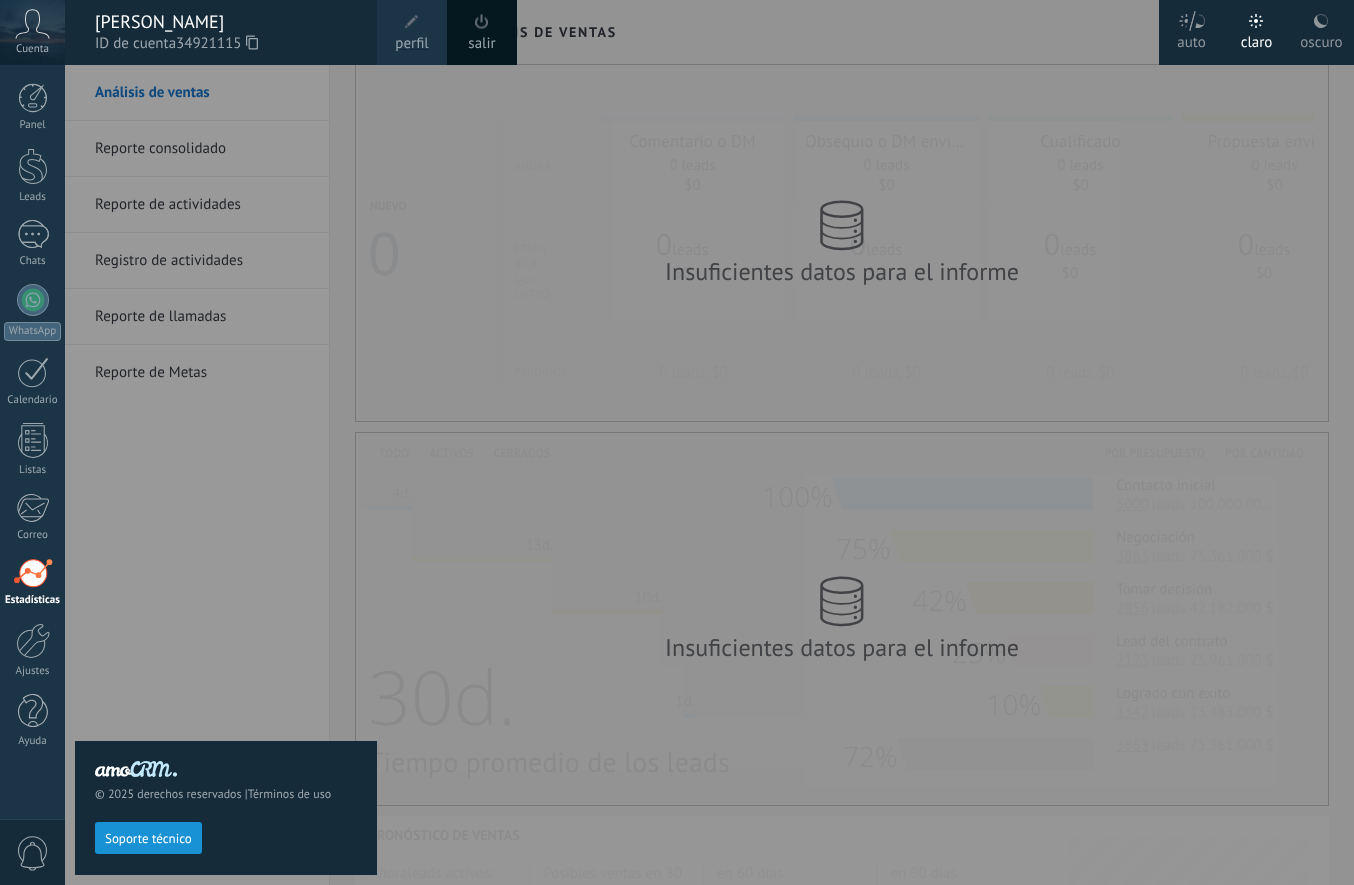 click at bounding box center (742, 442) 